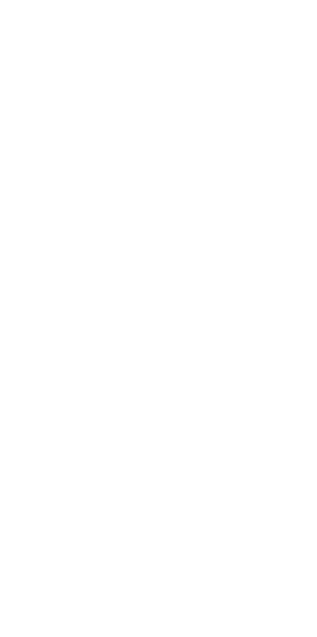 scroll, scrollTop: 0, scrollLeft: 0, axis: both 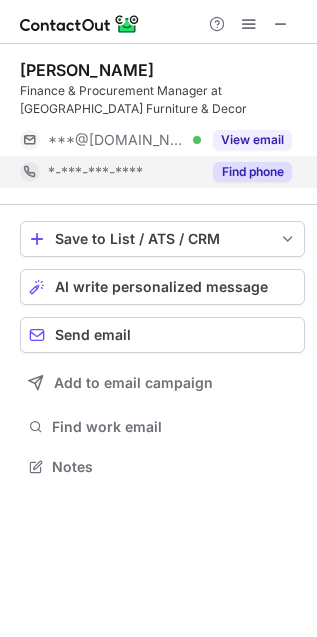 click on "Find phone" at bounding box center (252, 172) 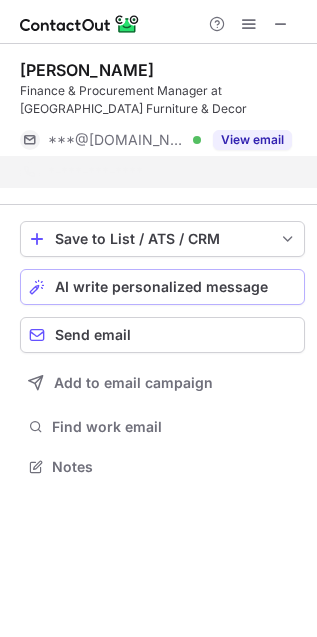 scroll, scrollTop: 421, scrollLeft: 317, axis: both 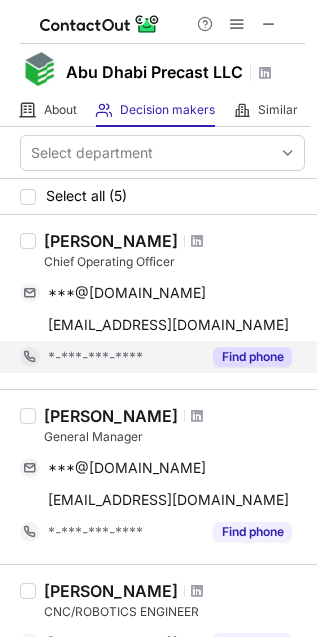 click on "Find phone" at bounding box center (252, 357) 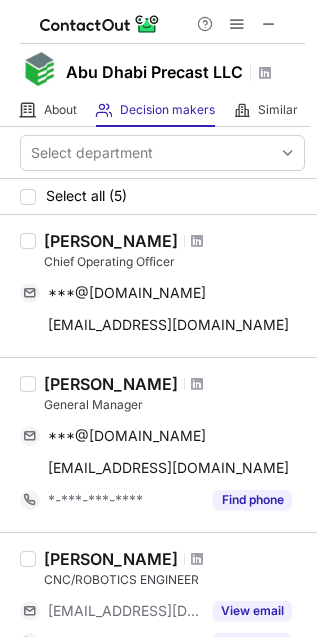 click on "[PERSON_NAME] Chief Operating Officer" at bounding box center [174, 251] 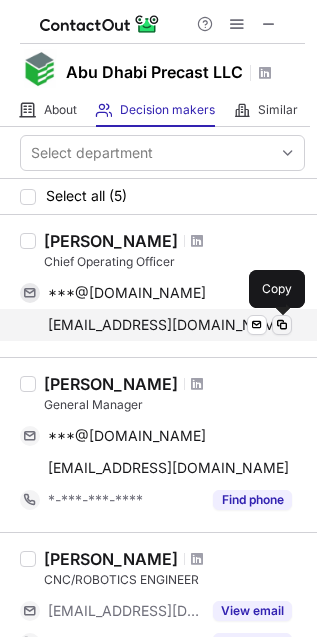 click at bounding box center [282, 325] 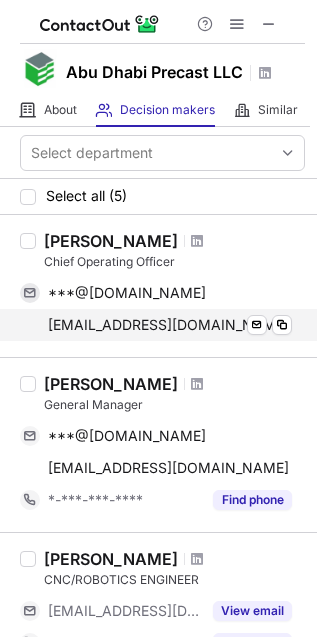 click on "***@abudhabiprecast.com" at bounding box center (168, 325) 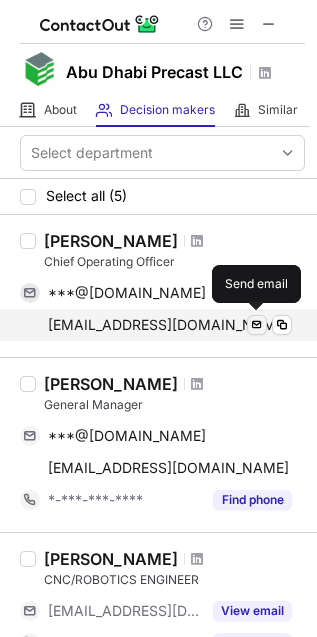 click at bounding box center [257, 325] 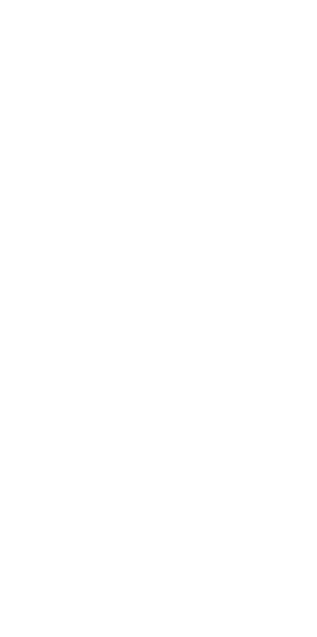 scroll, scrollTop: 0, scrollLeft: 0, axis: both 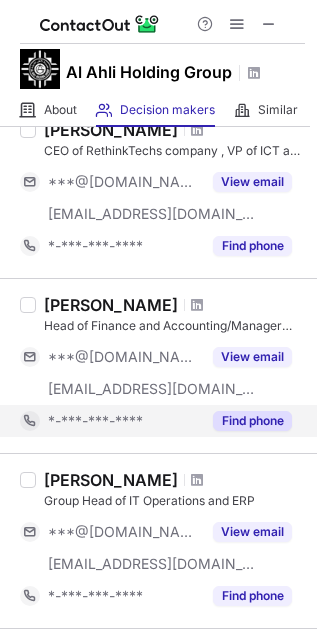 click on "Find phone" at bounding box center [252, 421] 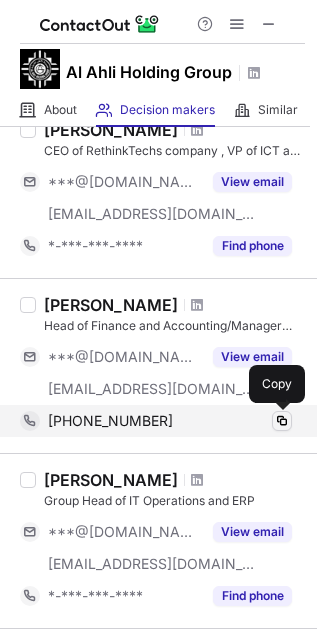 click at bounding box center [282, 421] 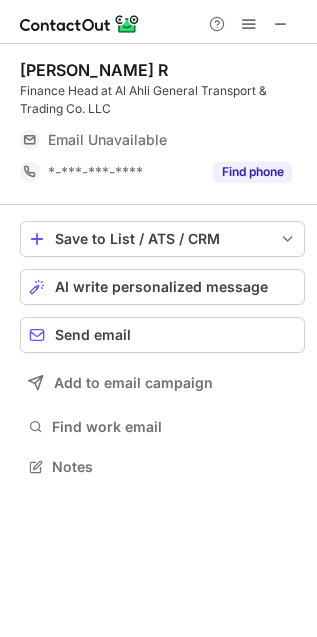 scroll, scrollTop: 11, scrollLeft: 10, axis: both 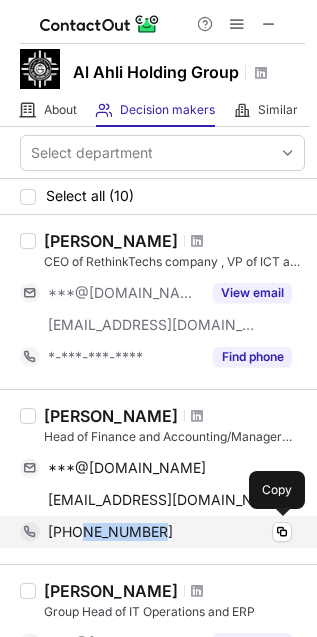 drag, startPoint x: 178, startPoint y: 530, endPoint x: 83, endPoint y: 534, distance: 95.084175 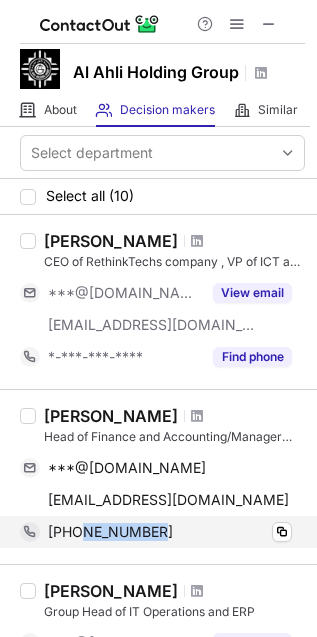 copy on "566628459" 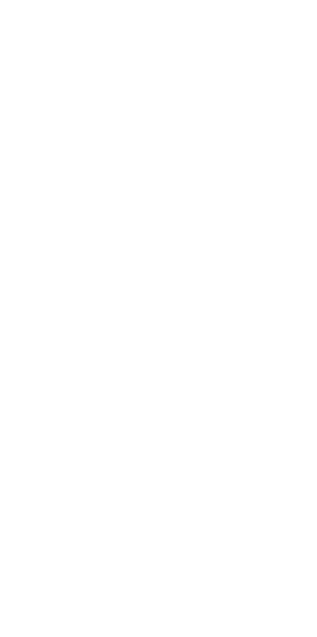 scroll, scrollTop: 0, scrollLeft: 0, axis: both 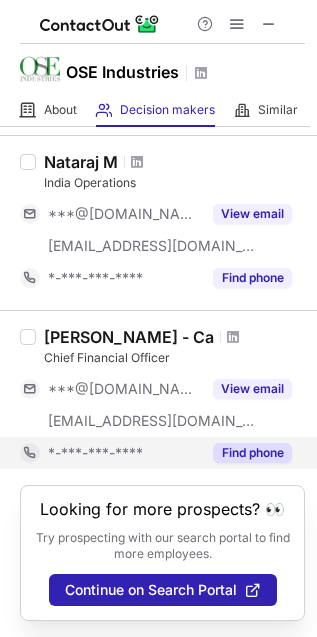 click on "Find phone" at bounding box center (252, 453) 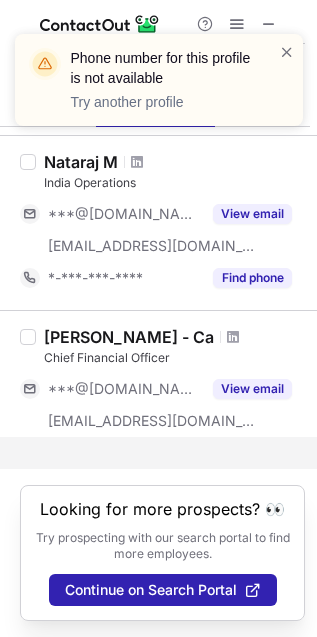 scroll, scrollTop: 590, scrollLeft: 0, axis: vertical 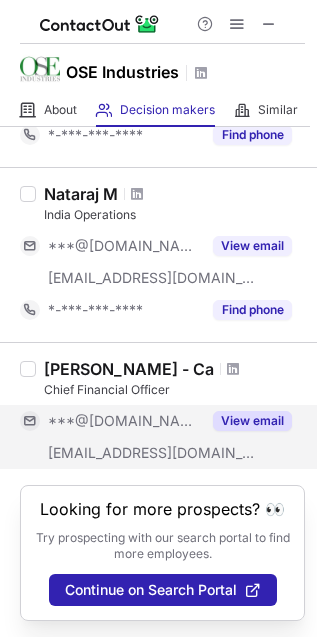 click on "View email" at bounding box center [252, 421] 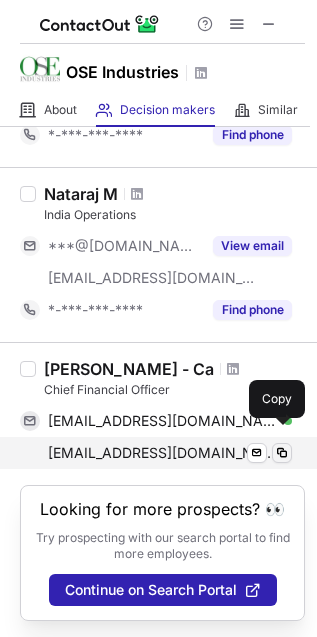 click at bounding box center (282, 453) 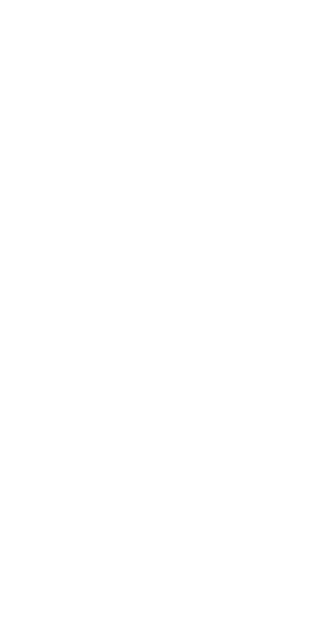 scroll, scrollTop: 0, scrollLeft: 0, axis: both 